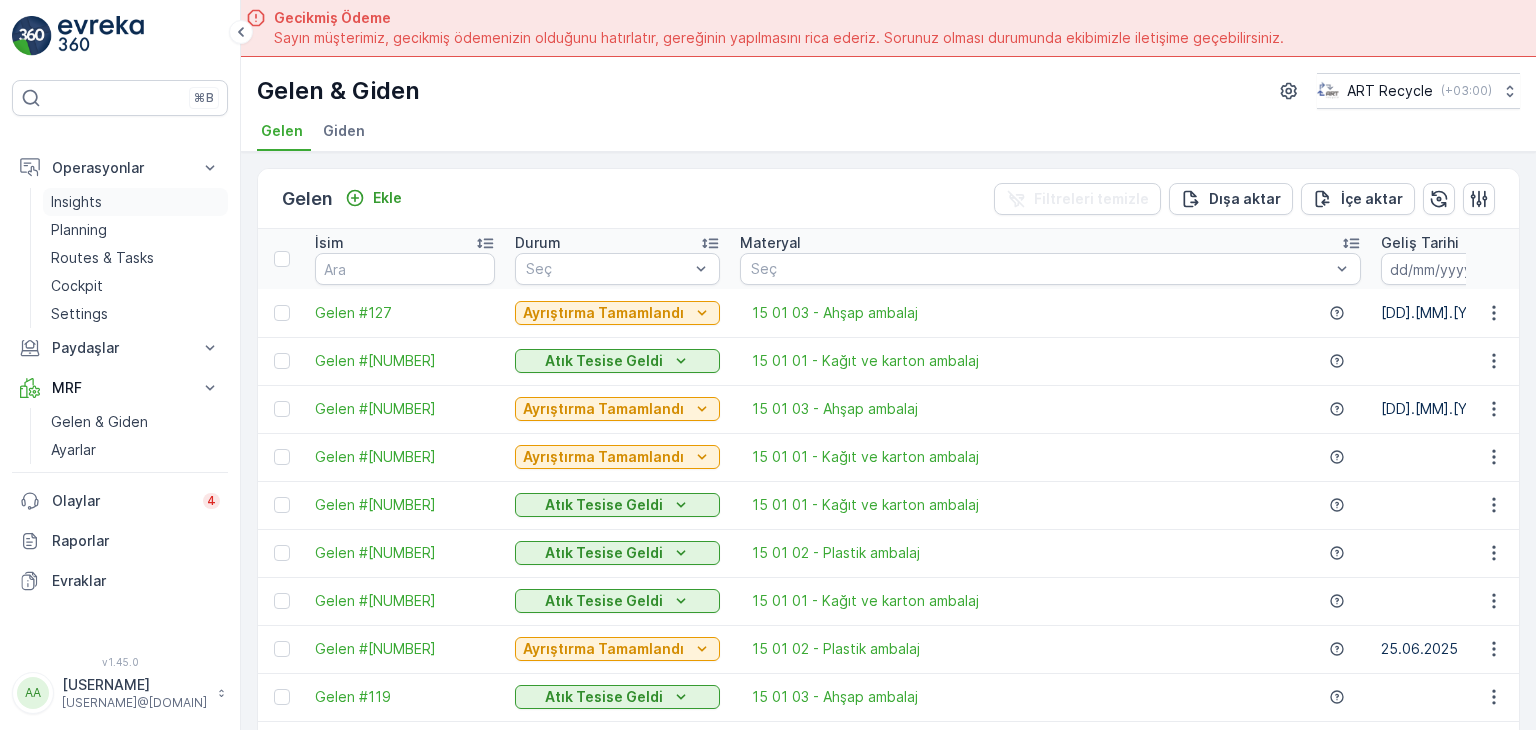 scroll, scrollTop: 0, scrollLeft: 0, axis: both 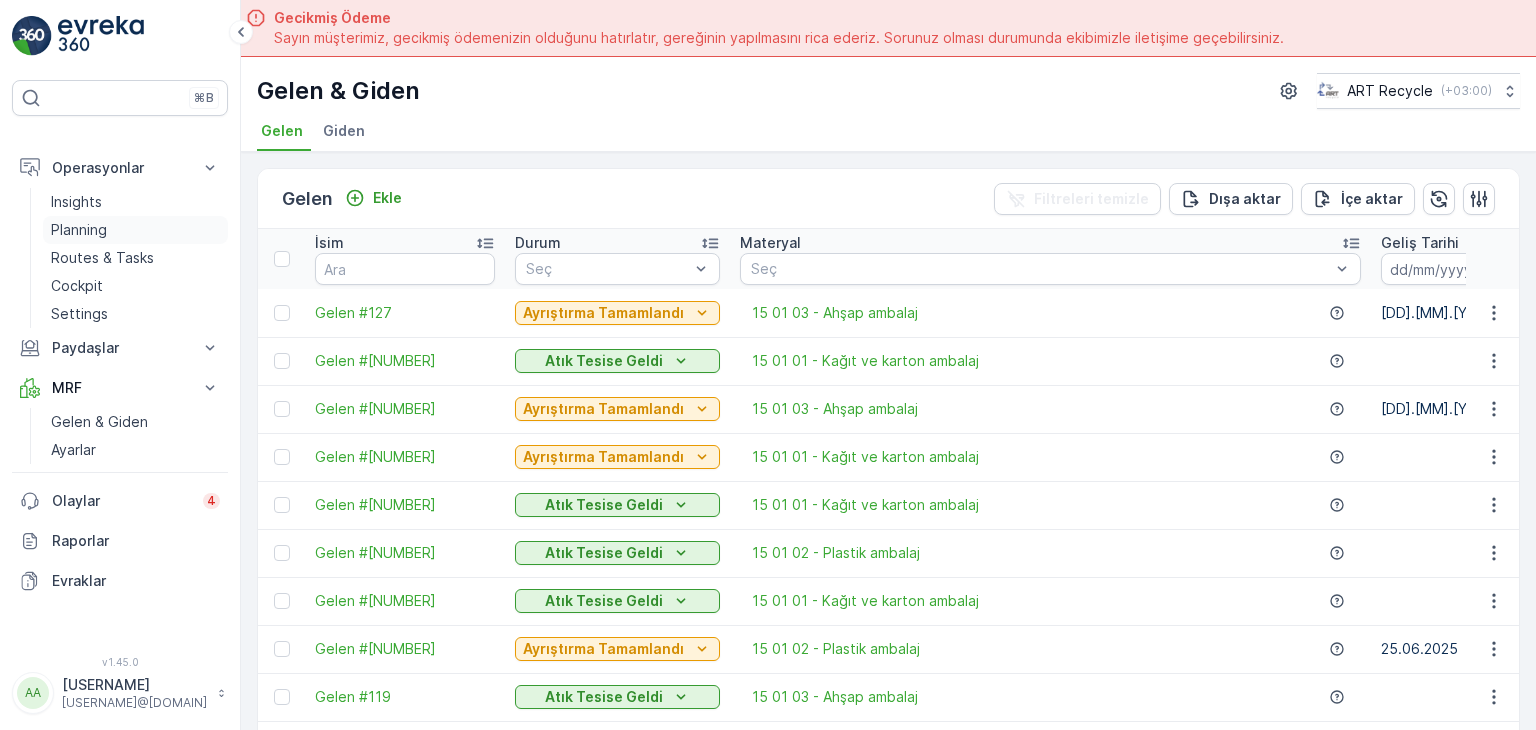 click on "Planning" at bounding box center [79, 230] 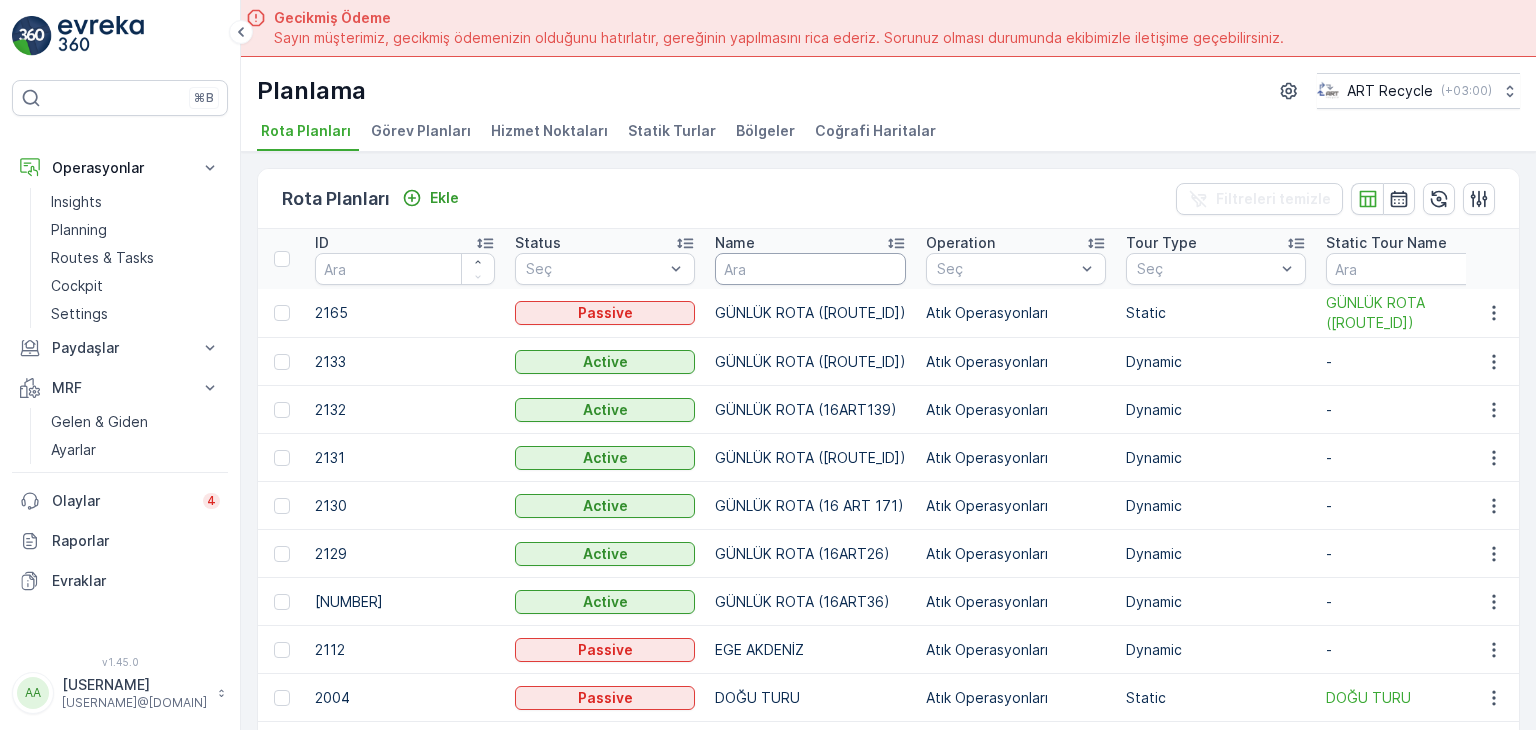 click at bounding box center [810, 269] 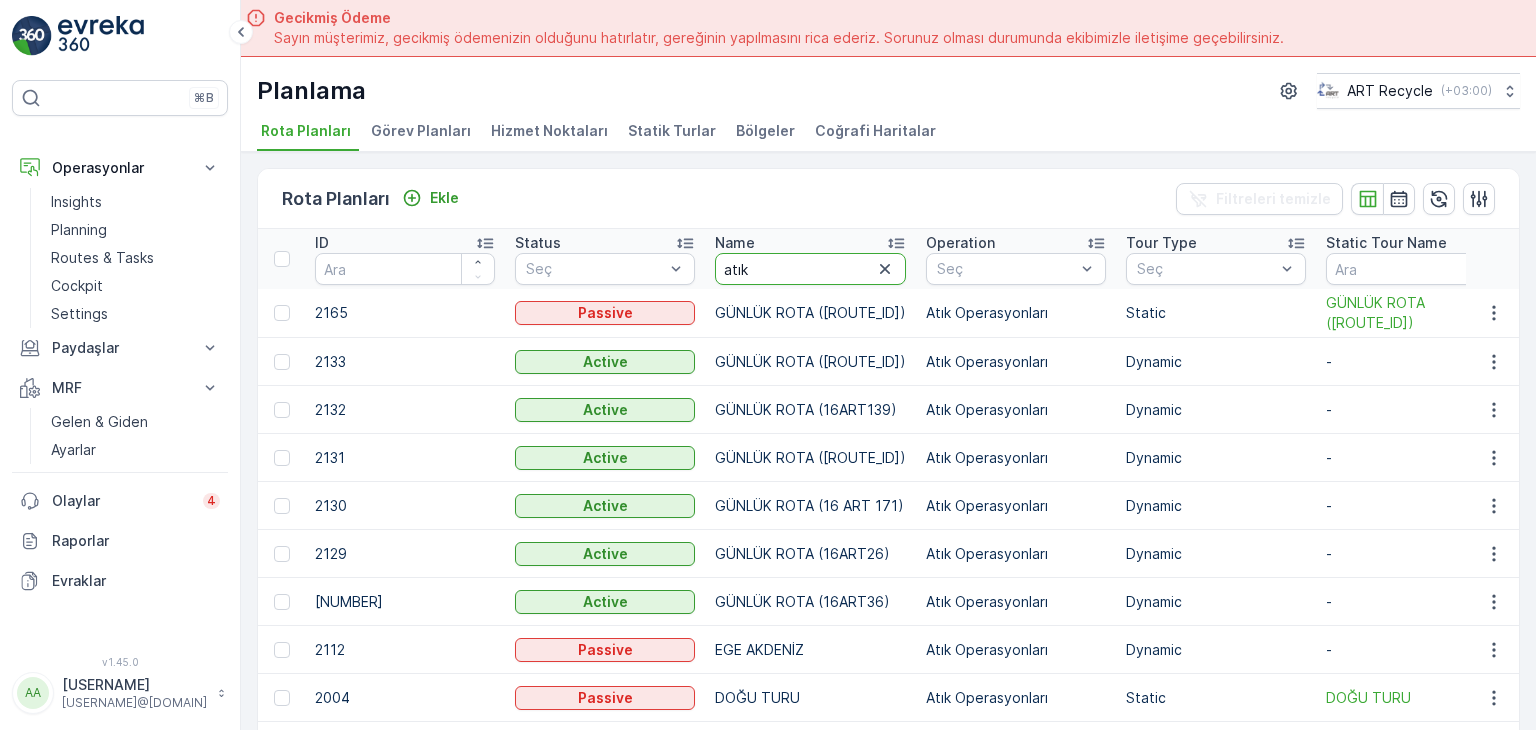 type on "atıks" 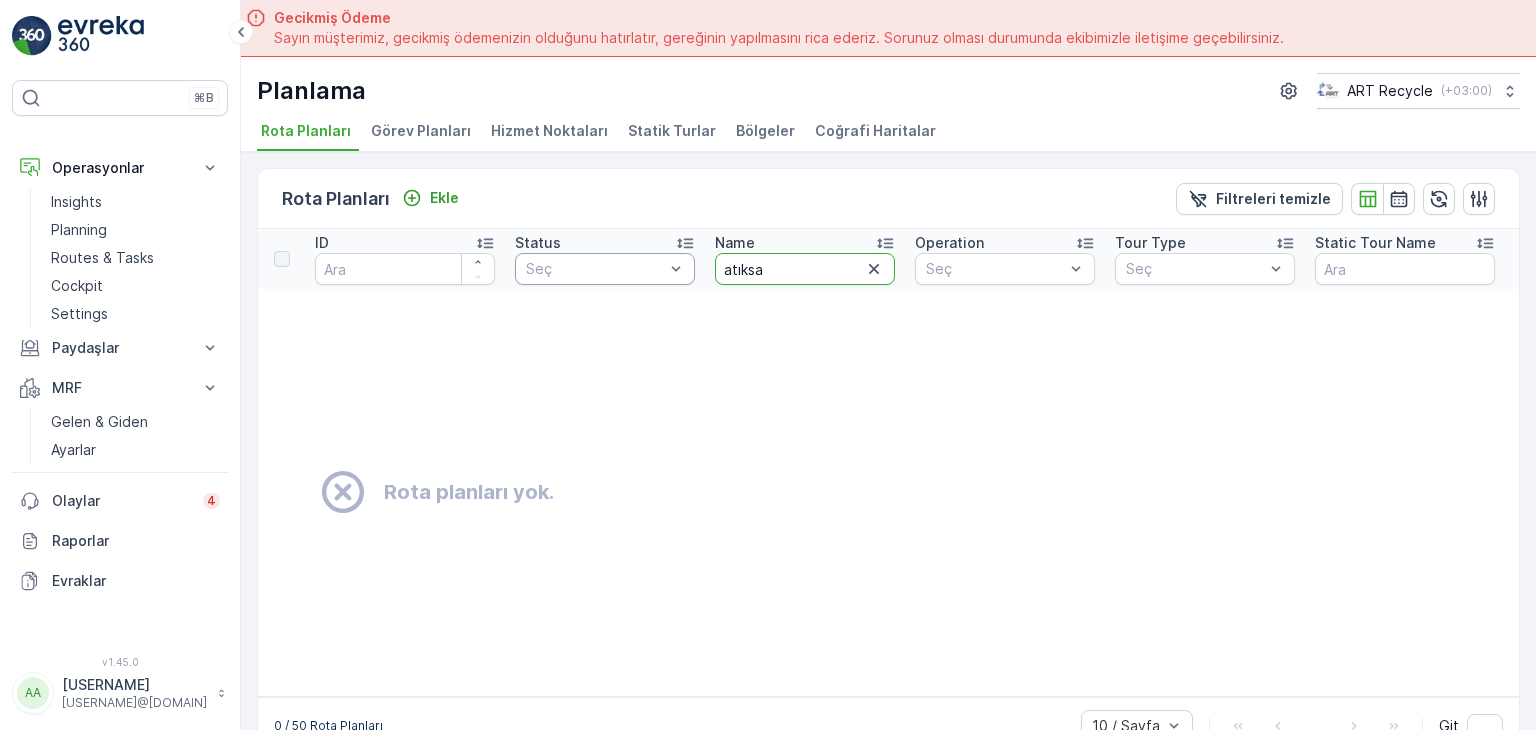 drag, startPoint x: 800, startPoint y: 264, endPoint x: 519, endPoint y: 268, distance: 281.02847 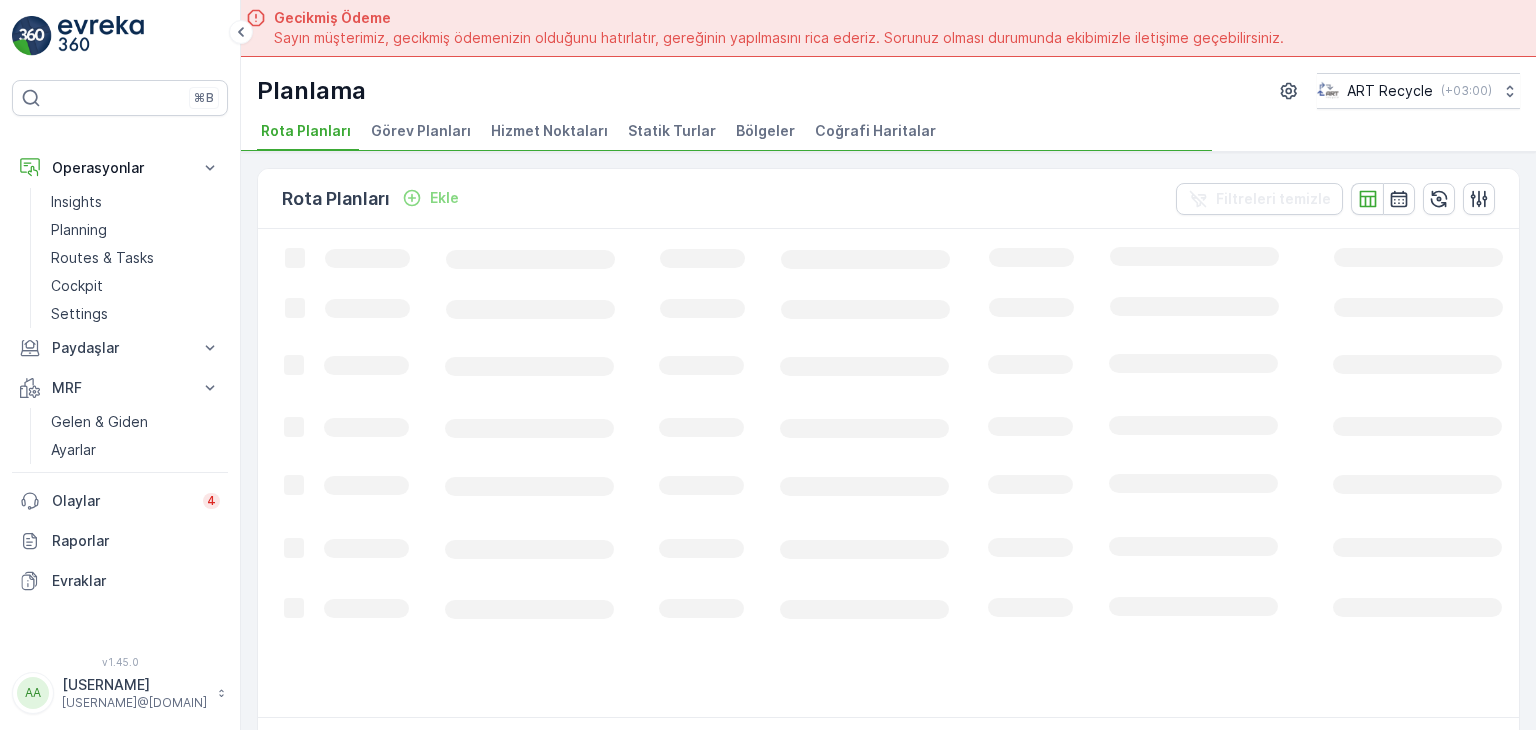 click on "Hizmet Noktaları" at bounding box center (549, 131) 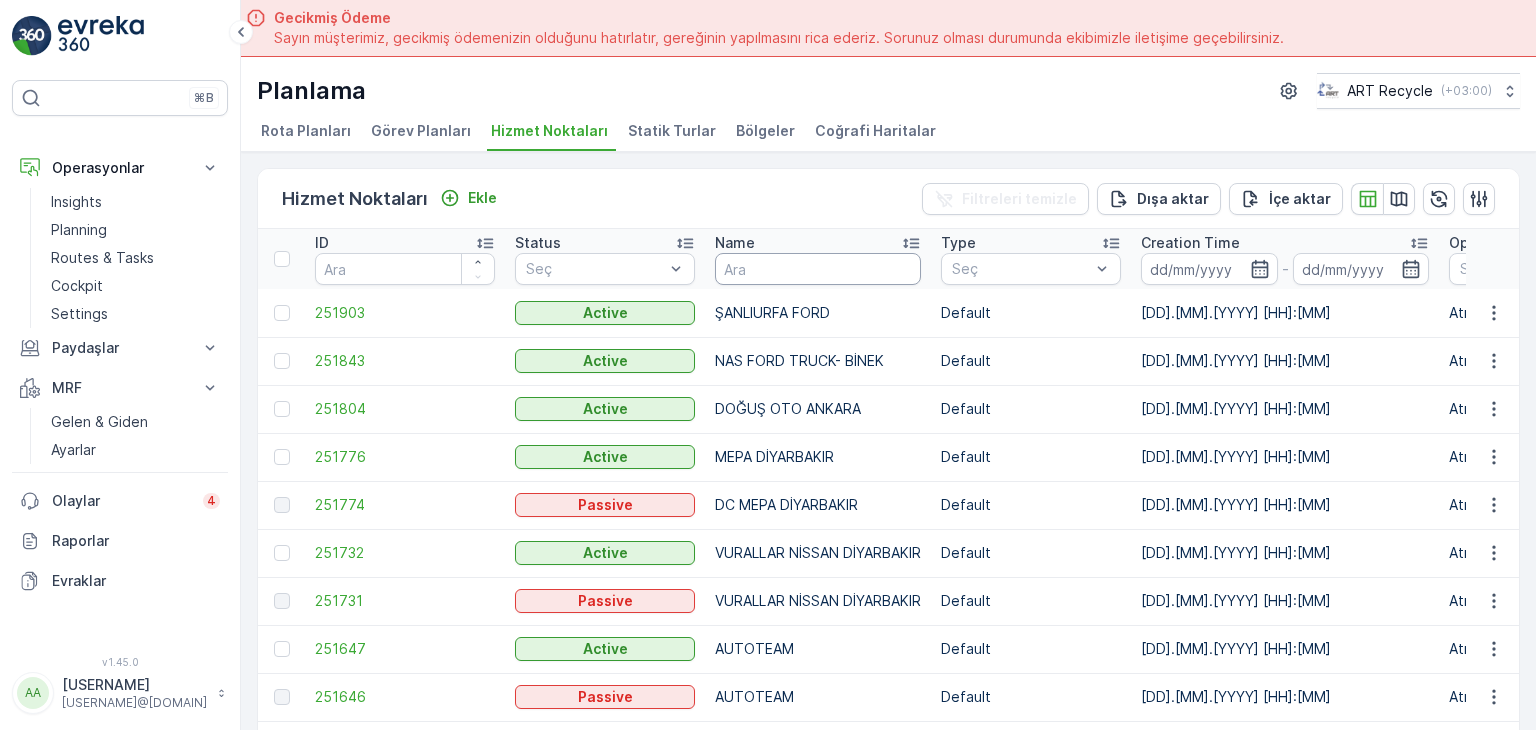 click at bounding box center [818, 269] 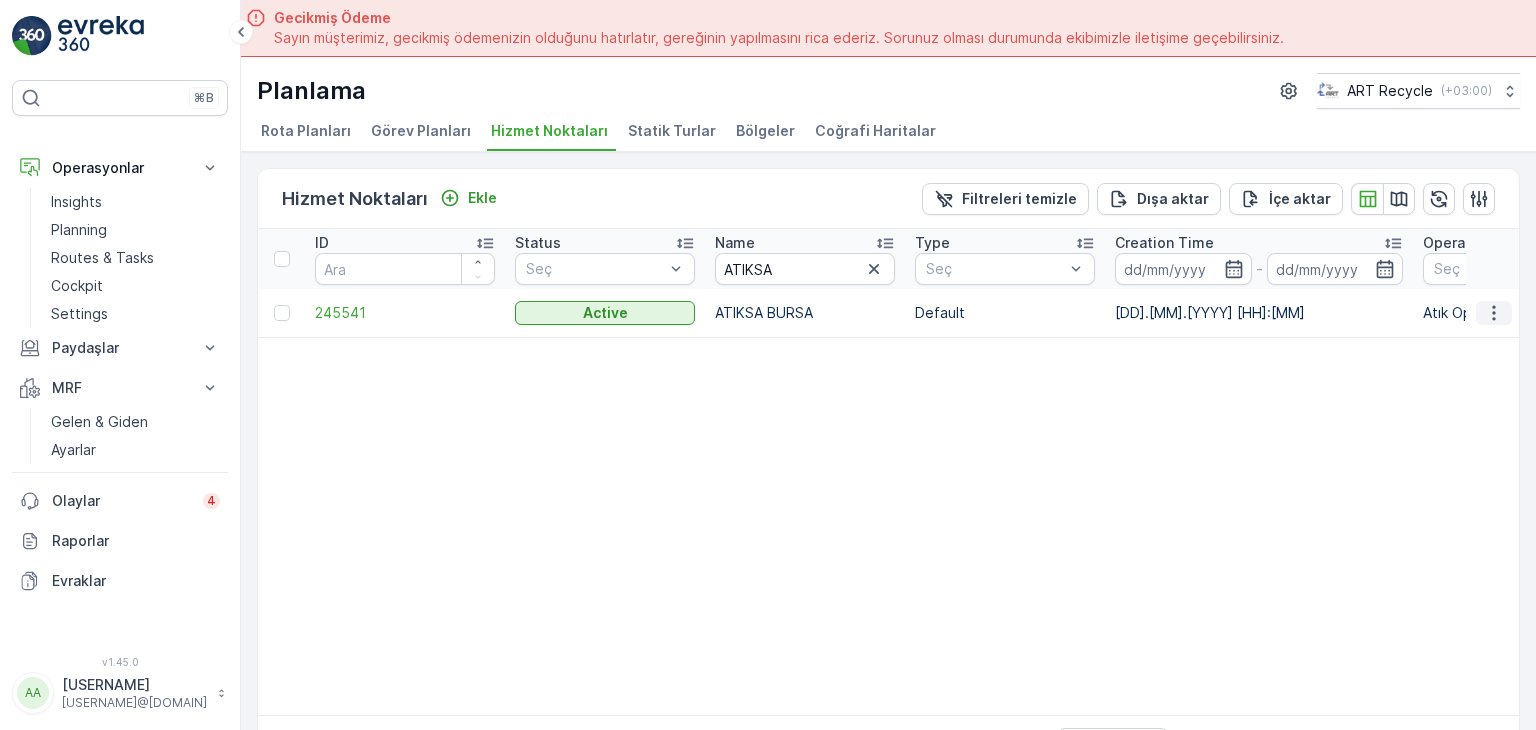 click at bounding box center [1494, 313] 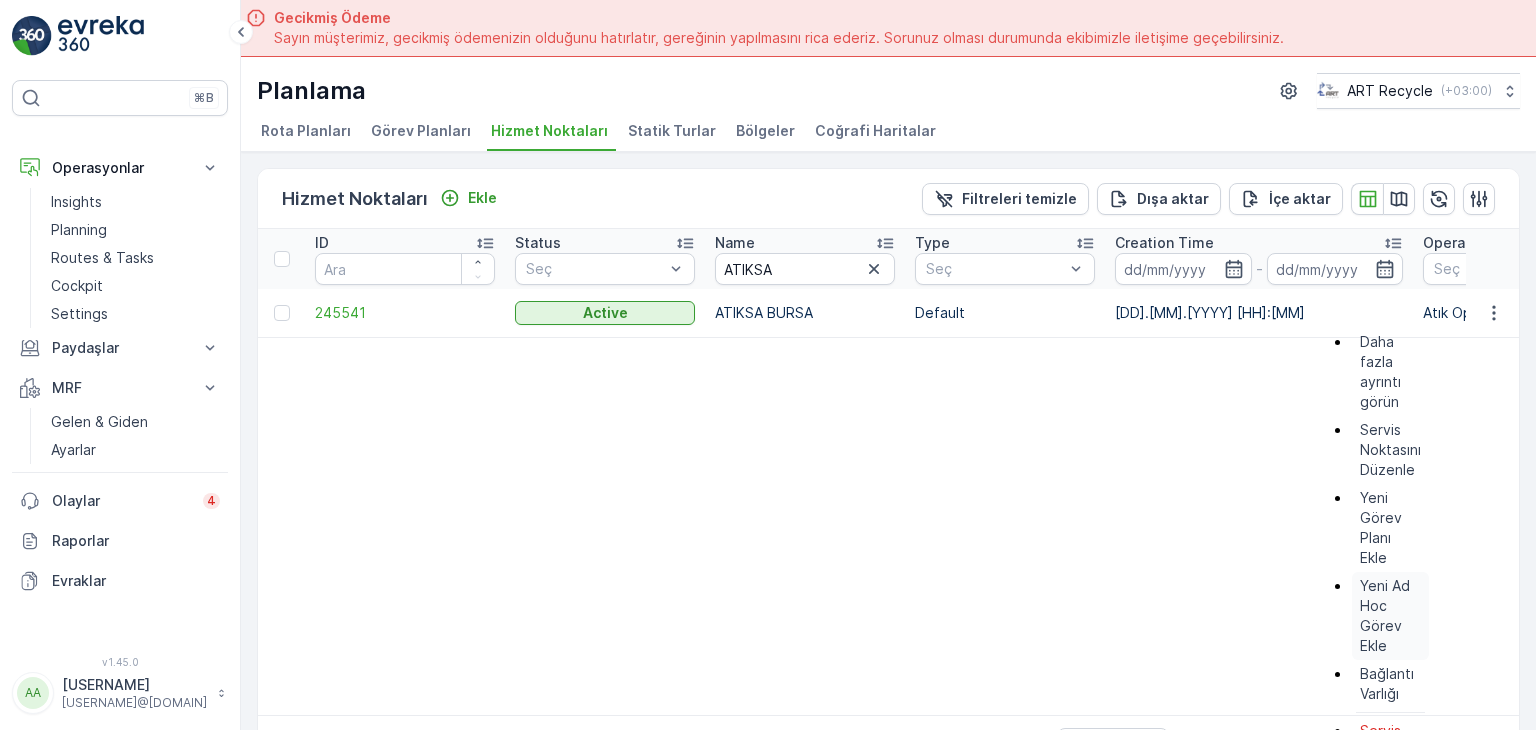 click on "Yeni Ad Hoc Görev Ekle" at bounding box center [1390, 616] 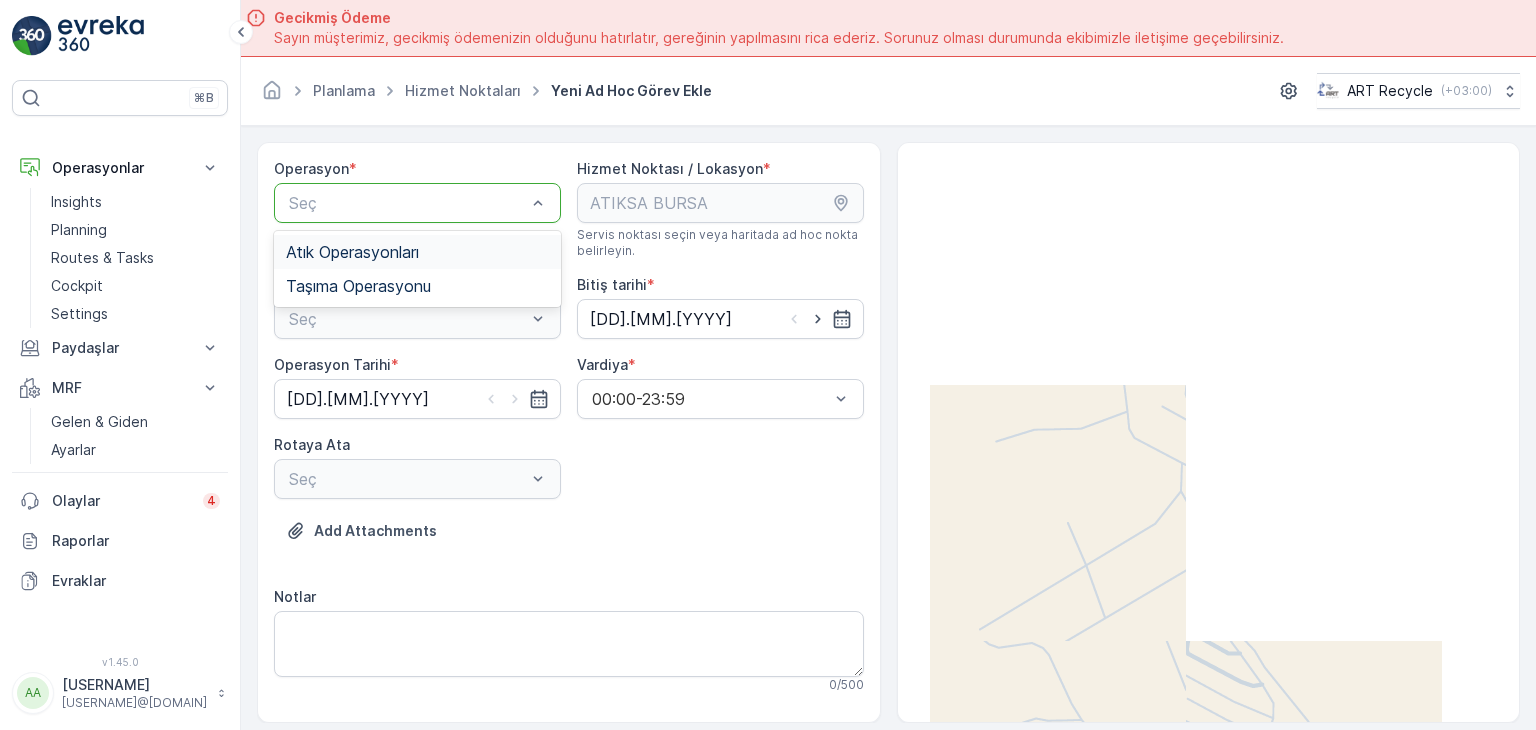 click on "Atık Operasyonları" at bounding box center (417, 252) 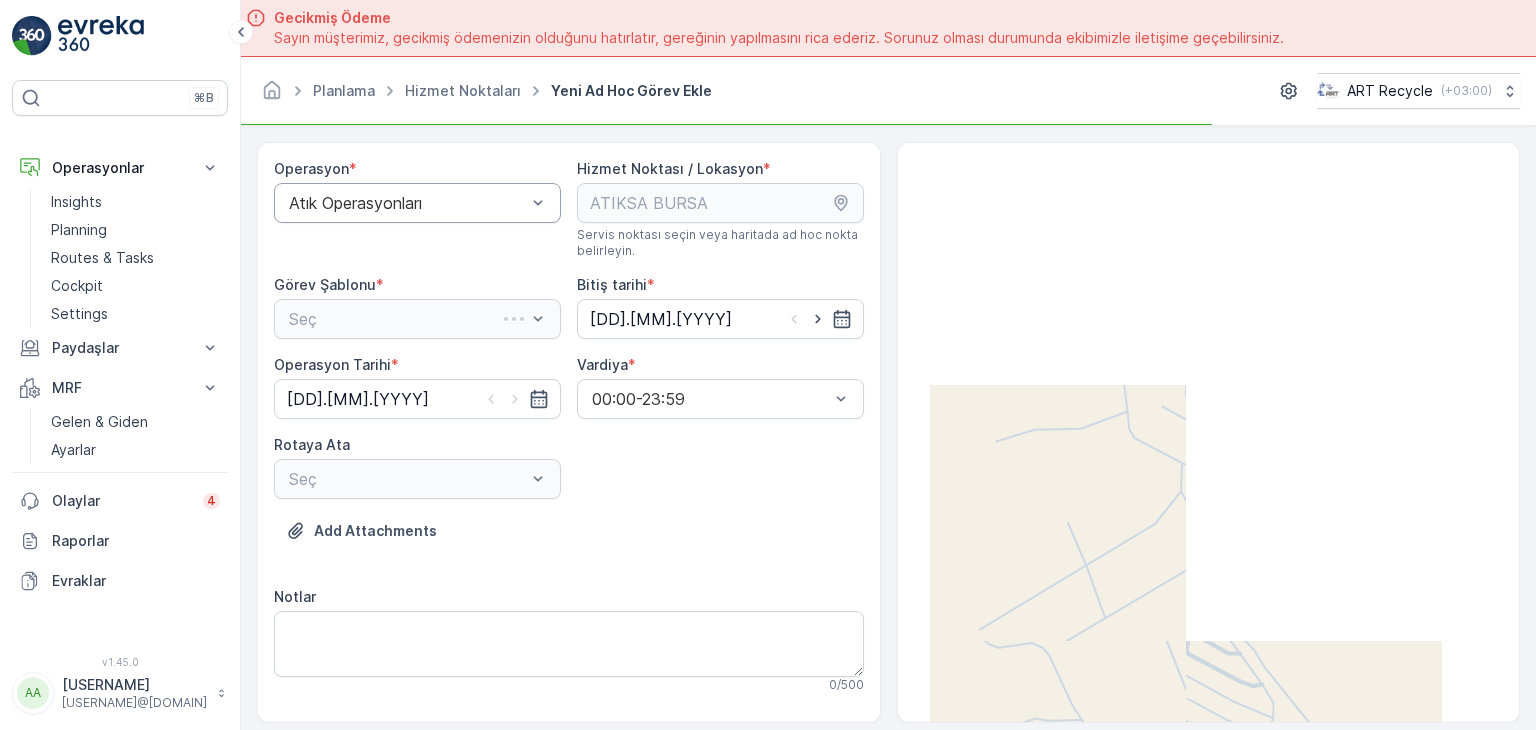click on "Seç" at bounding box center [417, 319] 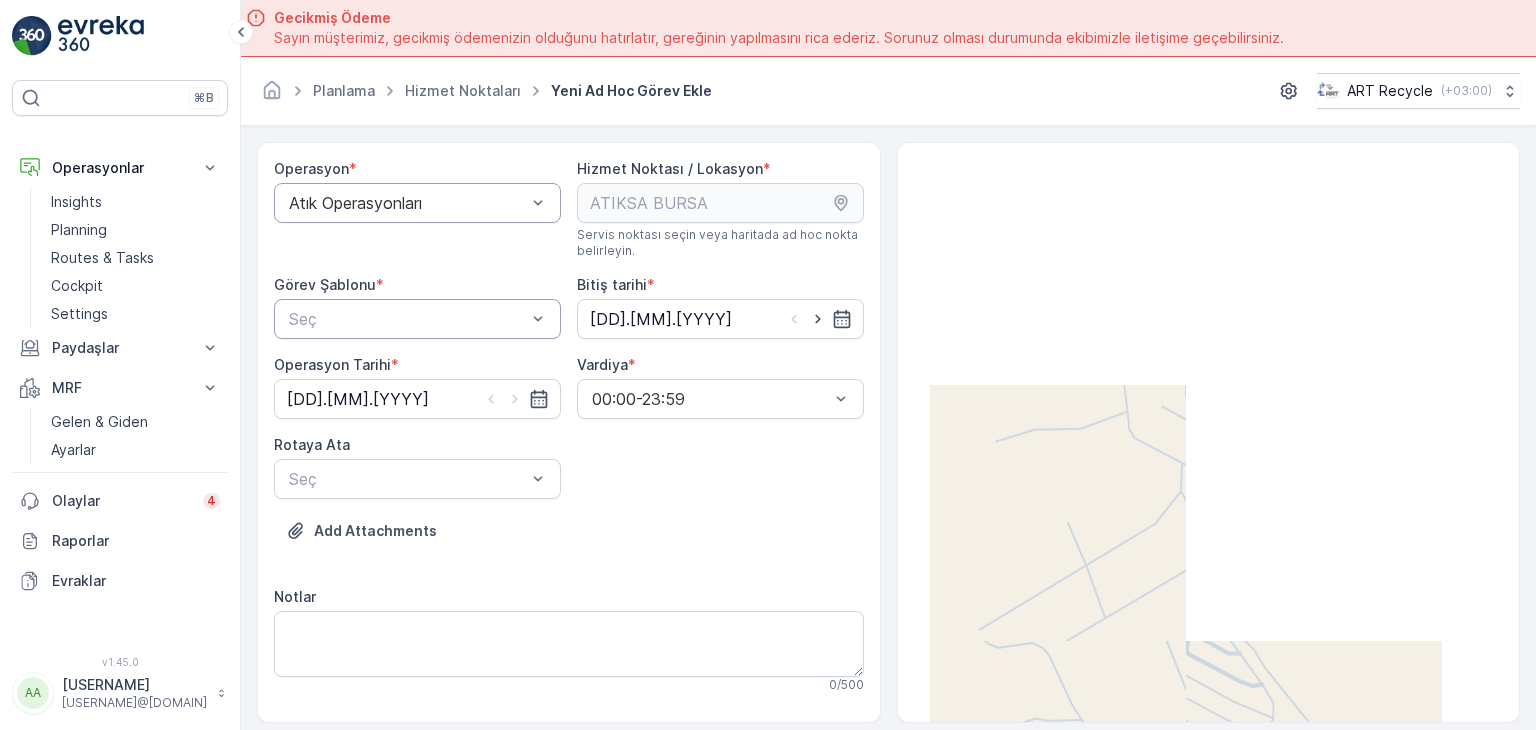 click at bounding box center [407, 319] 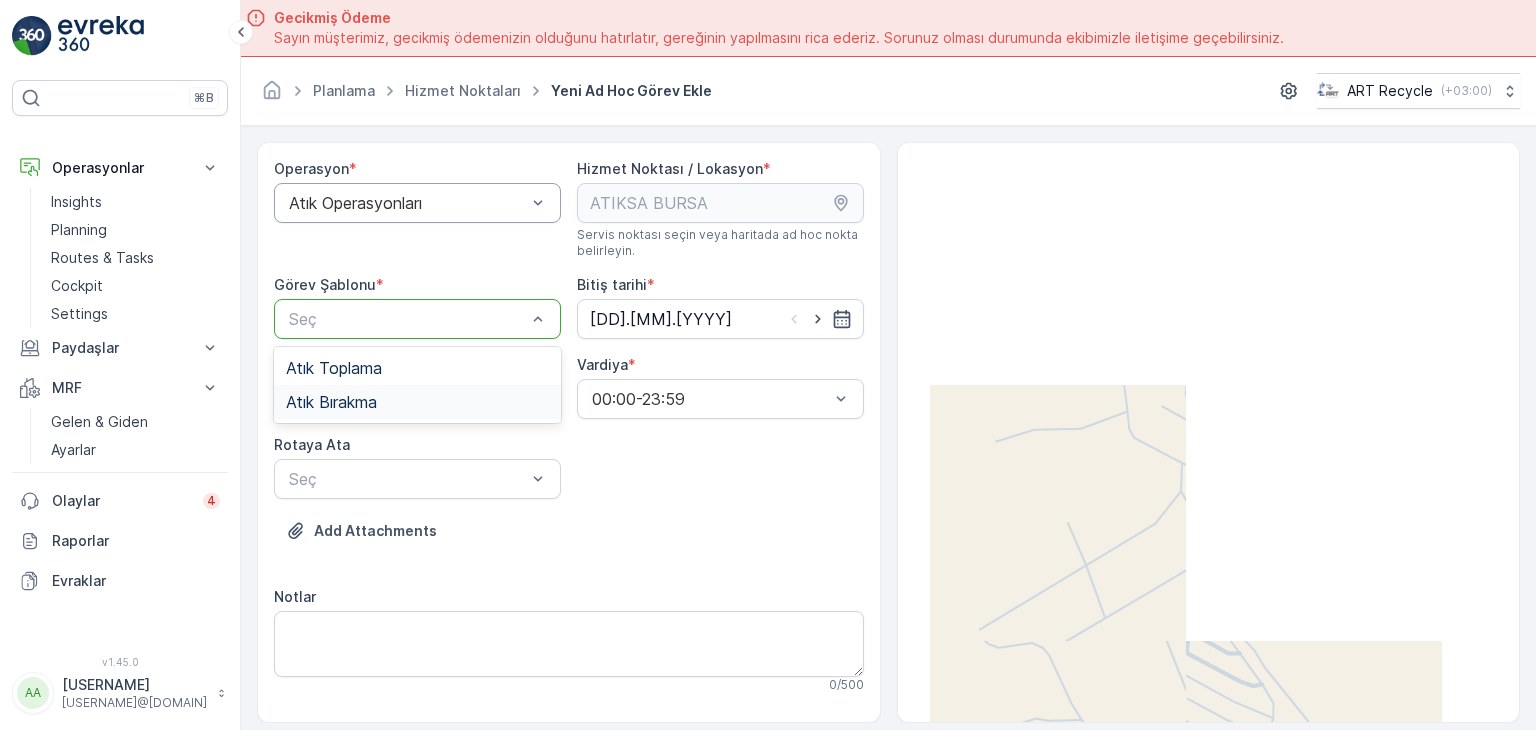 click on "Atık Bırakma" at bounding box center (417, 402) 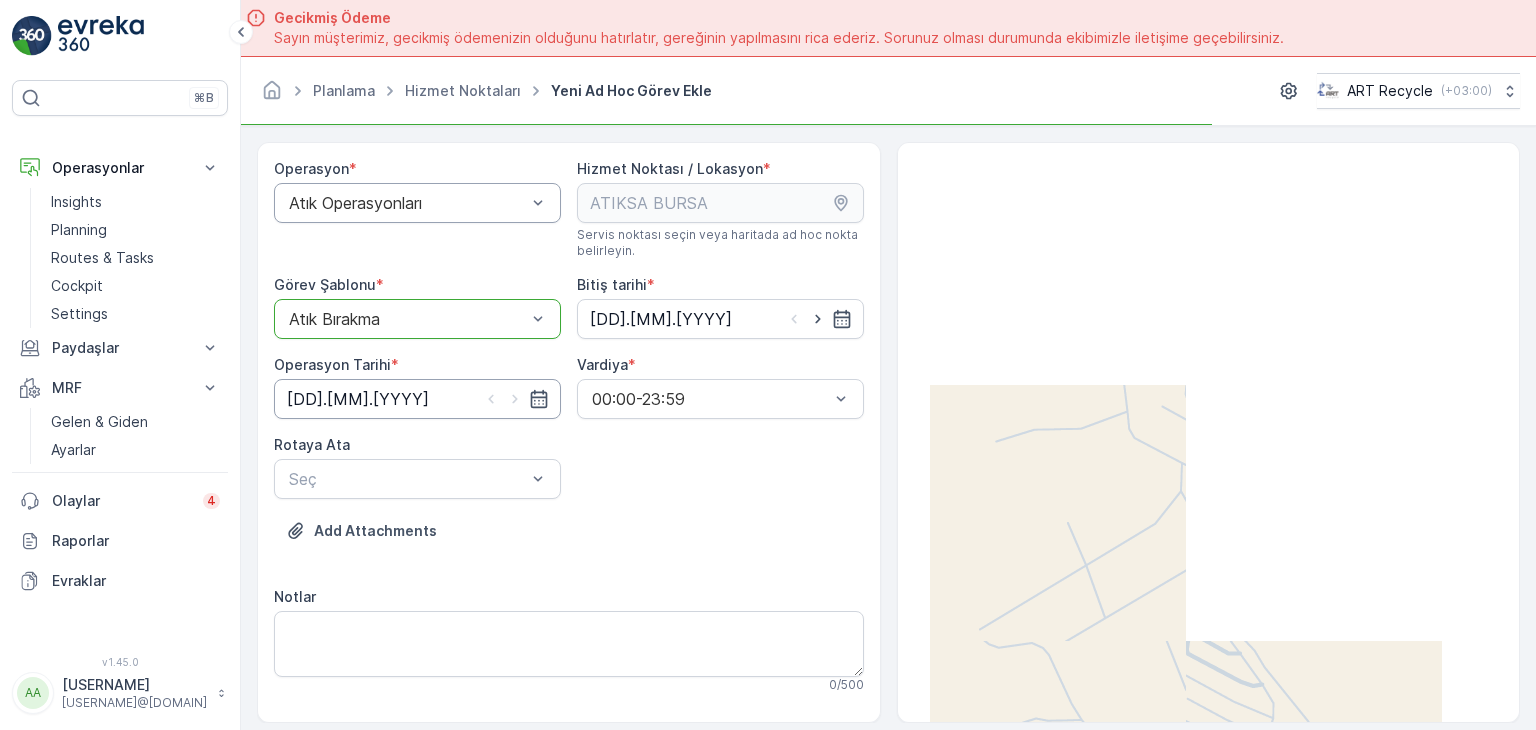 scroll, scrollTop: 2, scrollLeft: 0, axis: vertical 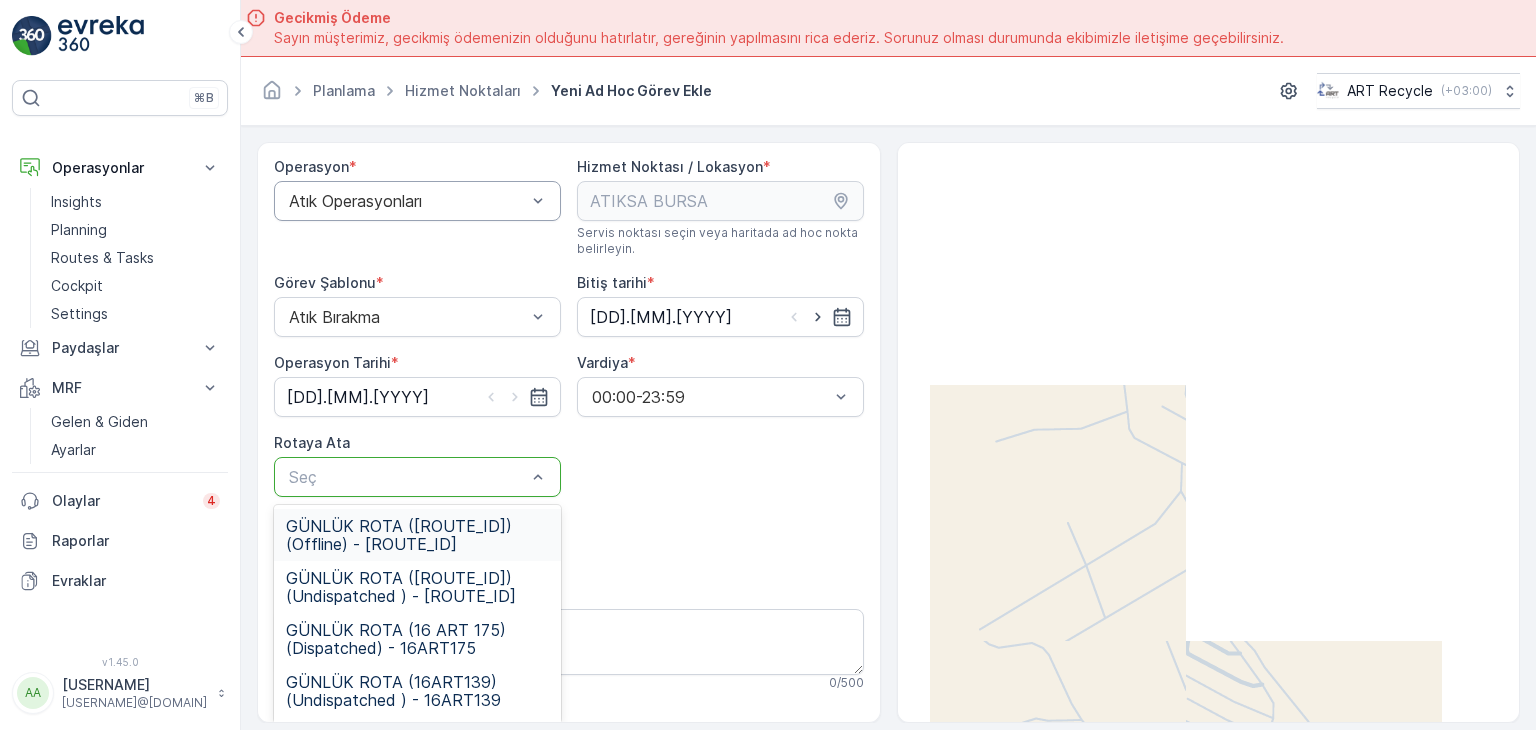 click at bounding box center (407, 477) 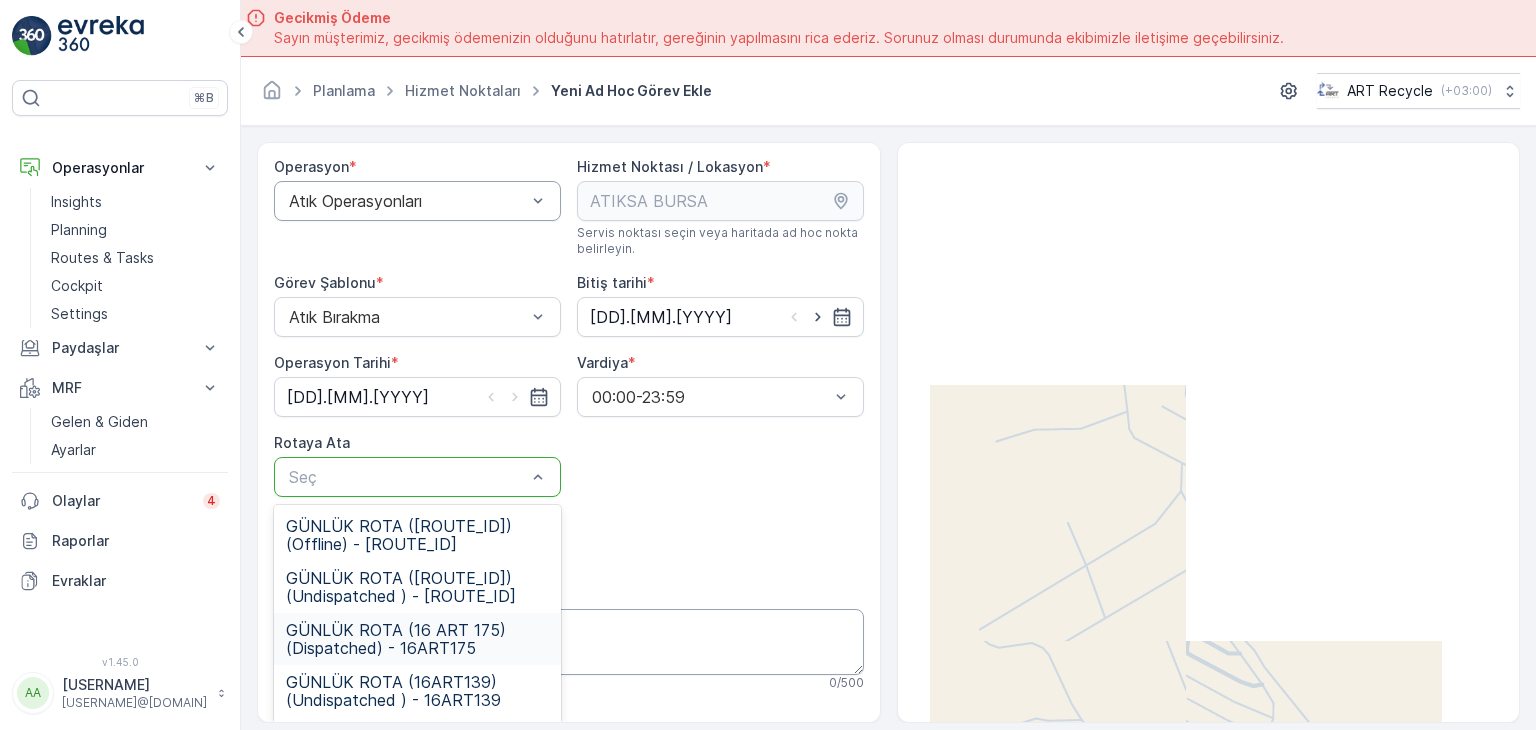 click on "GÜNLÜK ROTA (16 ART 175) (Dispatched) - 16ART175" at bounding box center (417, 639) 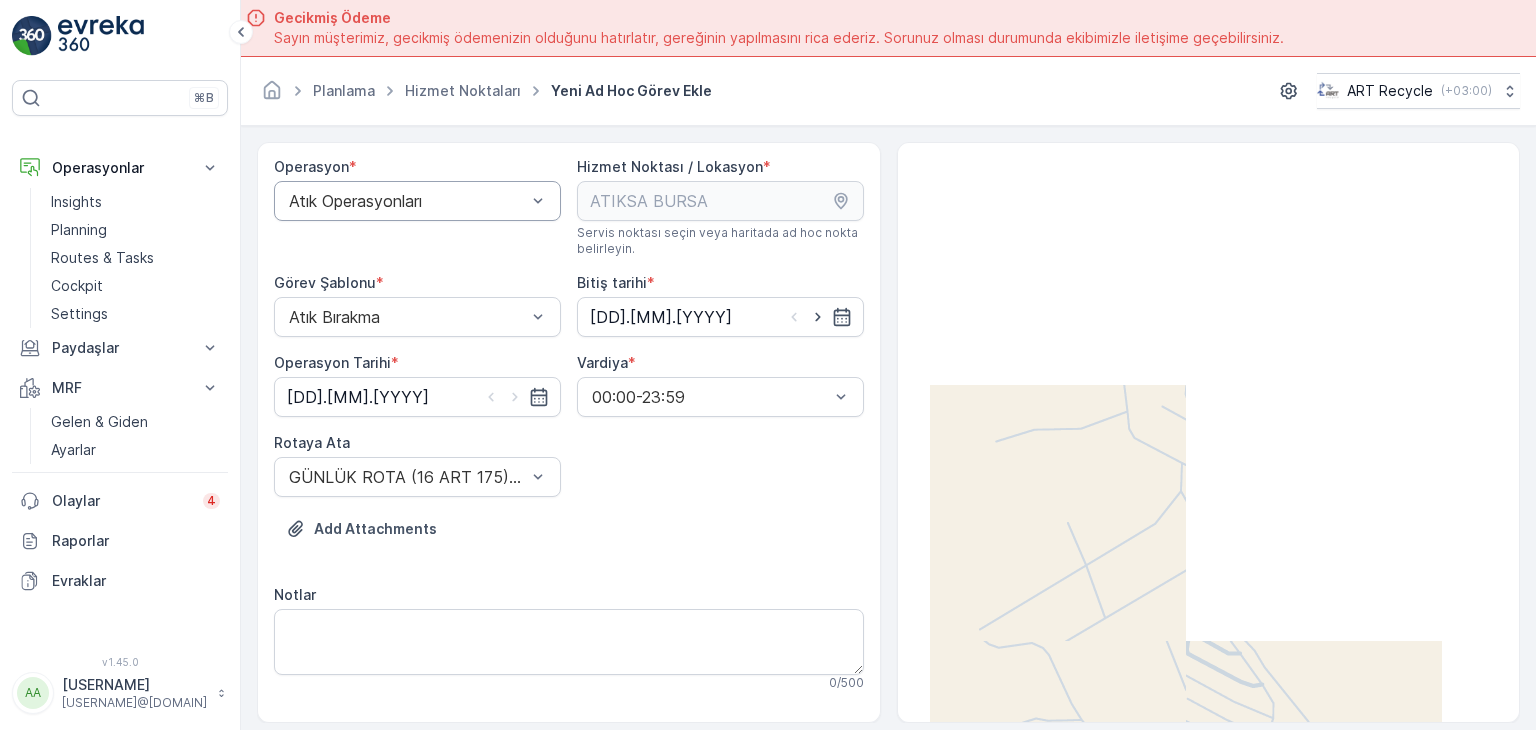click on "Add Attachments" at bounding box center [569, 541] 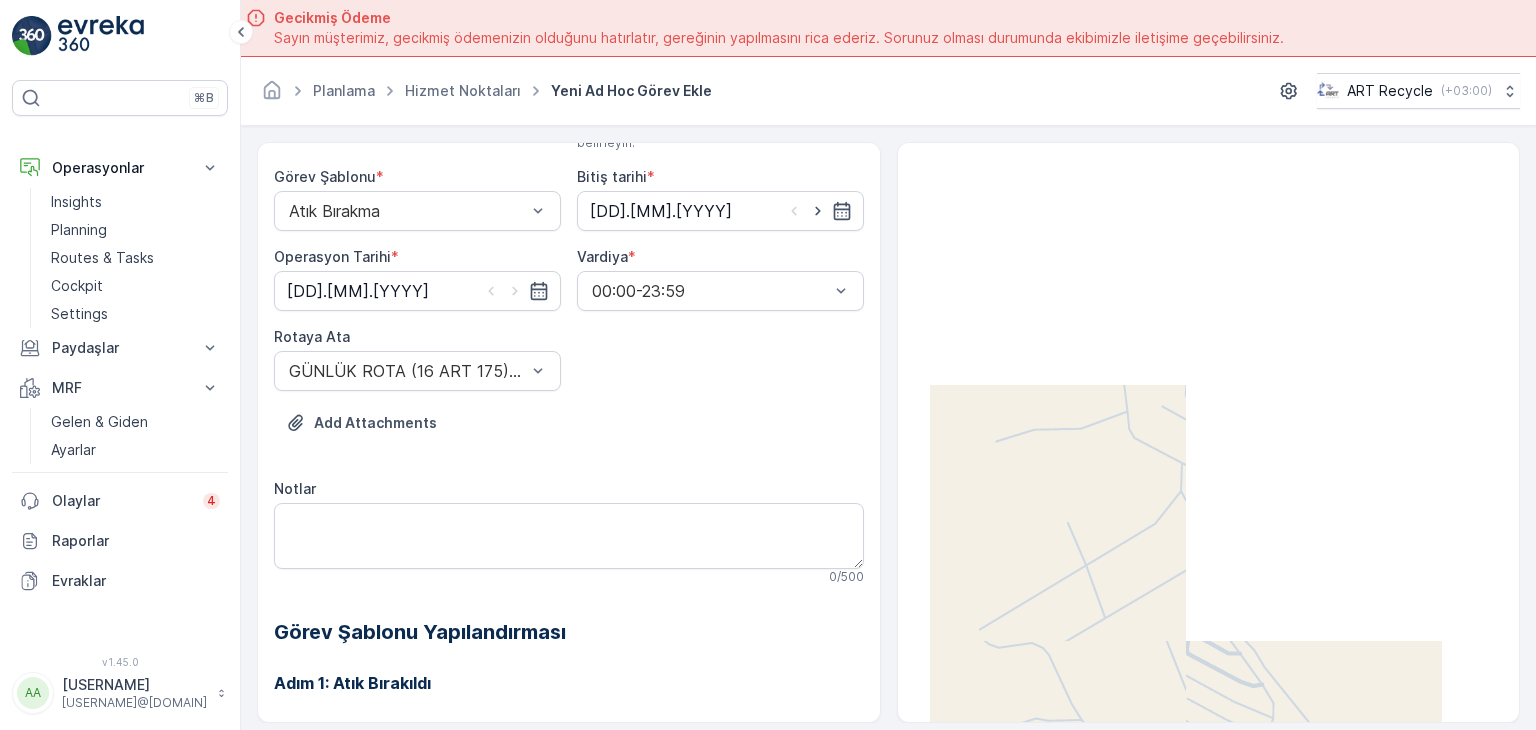 scroll, scrollTop: 184, scrollLeft: 0, axis: vertical 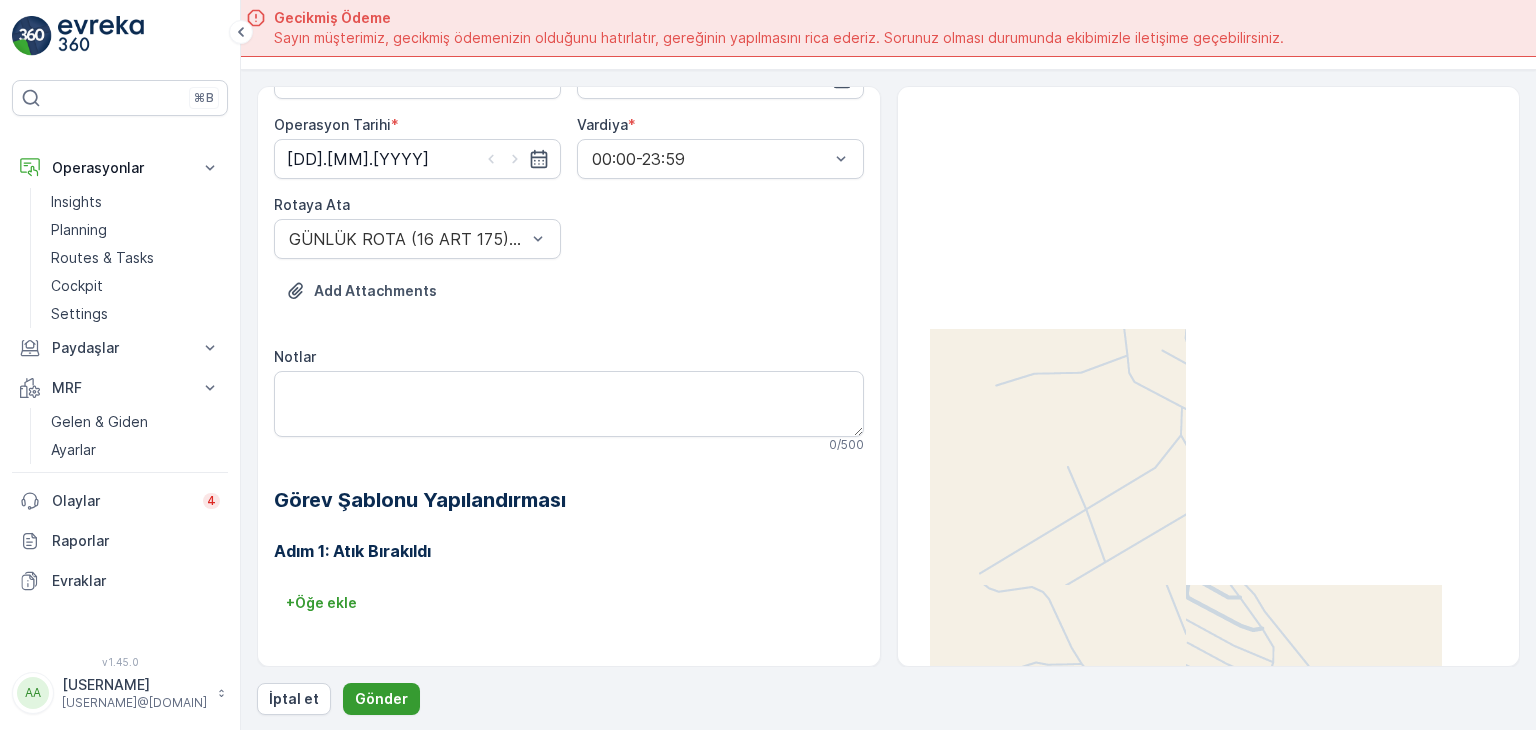 click on "Gönder" at bounding box center (381, 699) 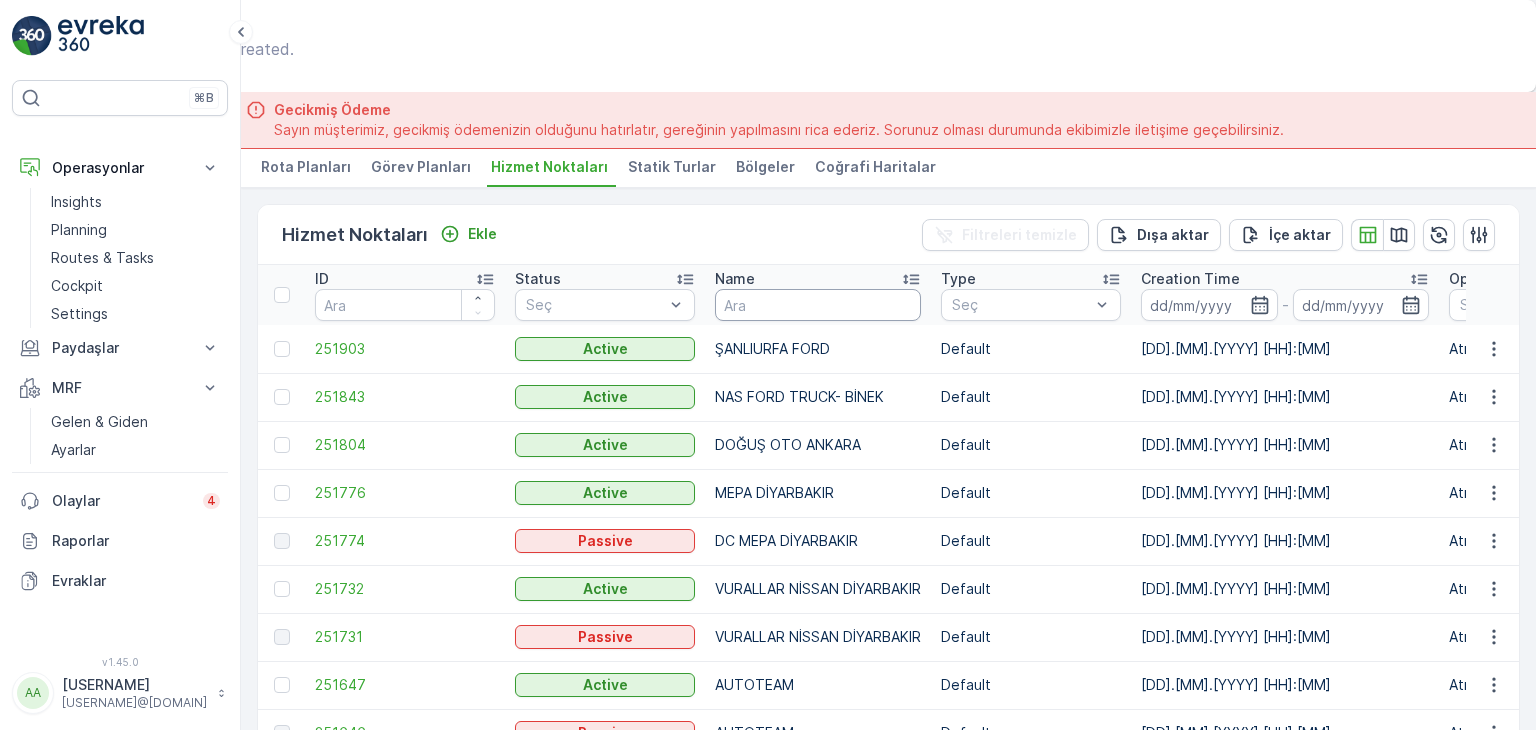 click at bounding box center [818, 305] 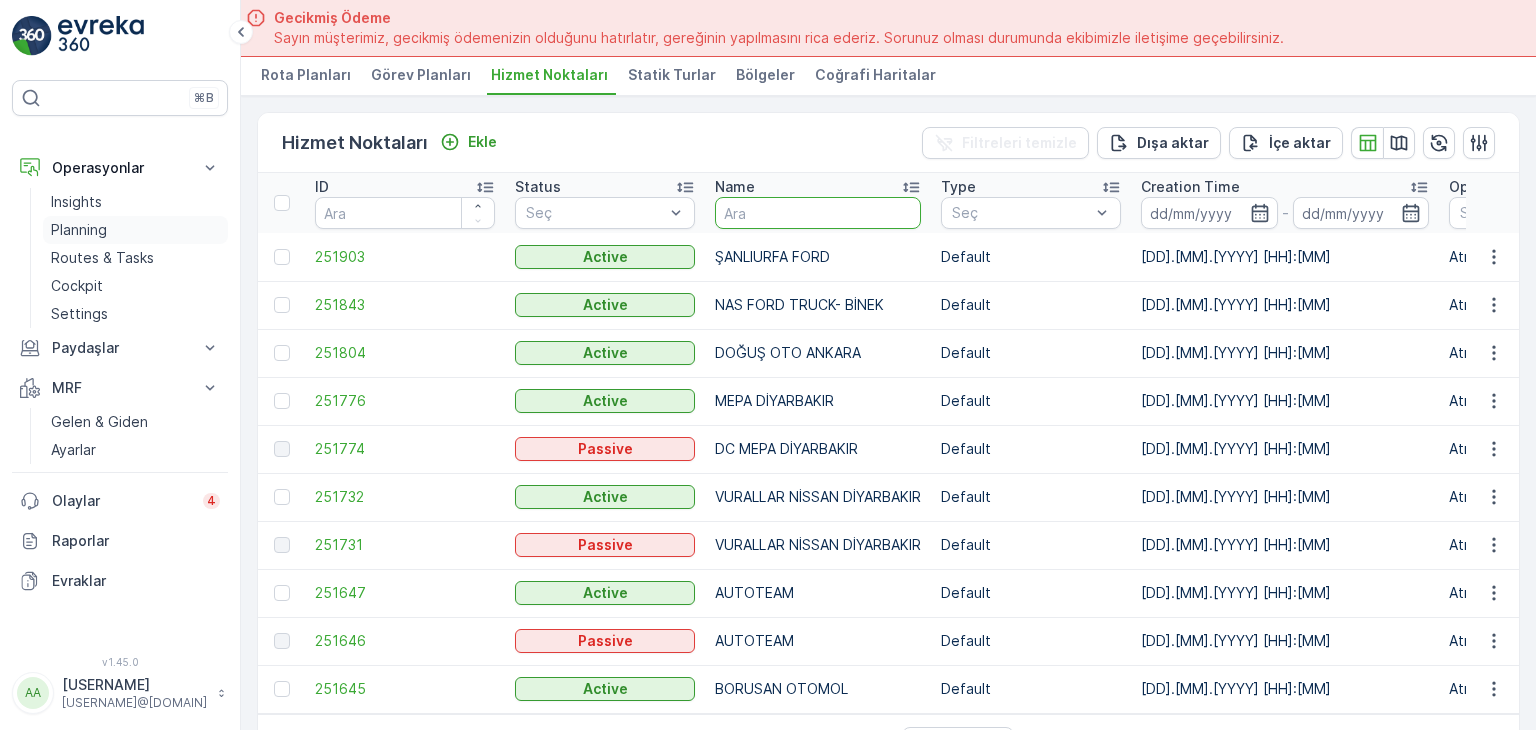 click on "Planning" at bounding box center (79, 230) 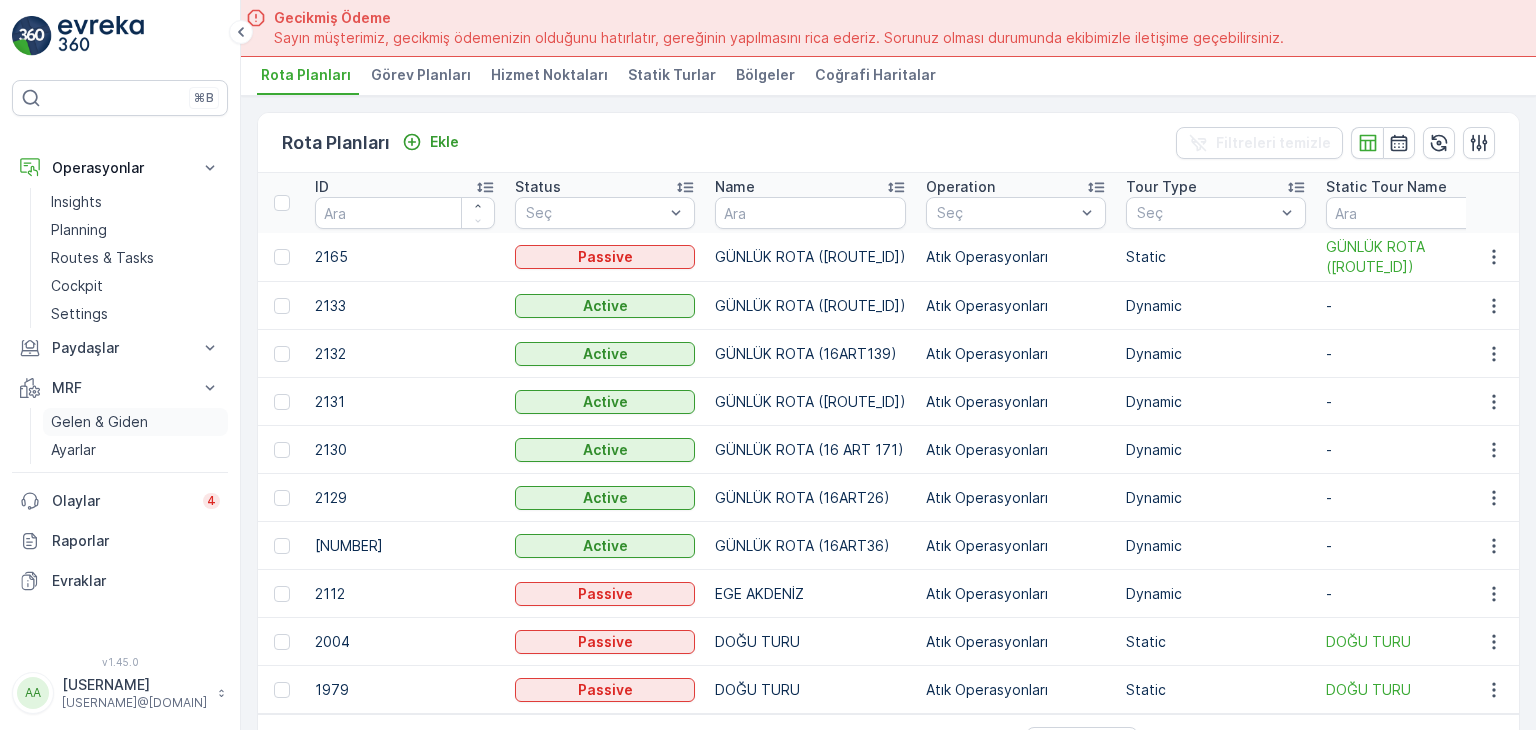 click on "Gelen & Giden" at bounding box center [99, 422] 